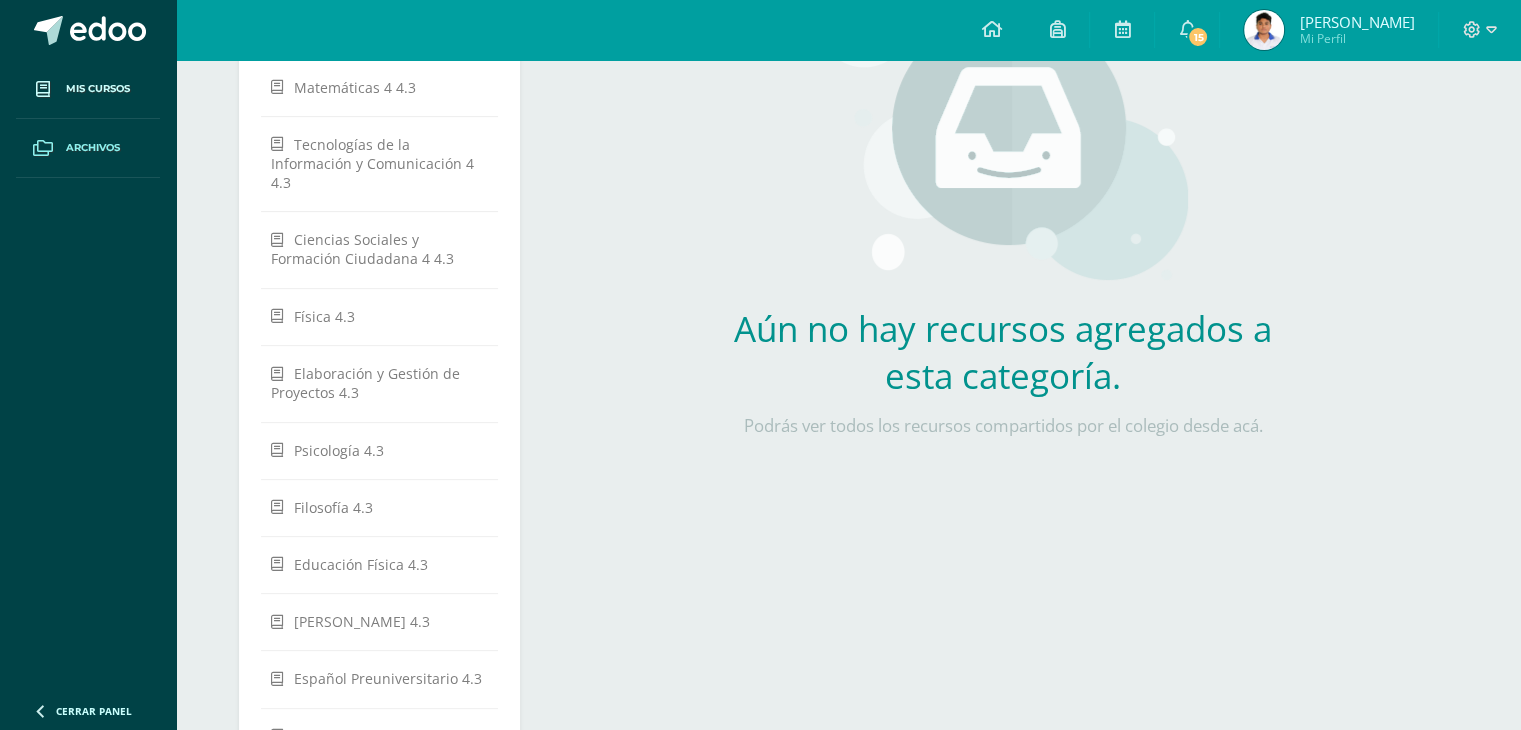 scroll, scrollTop: 459, scrollLeft: 0, axis: vertical 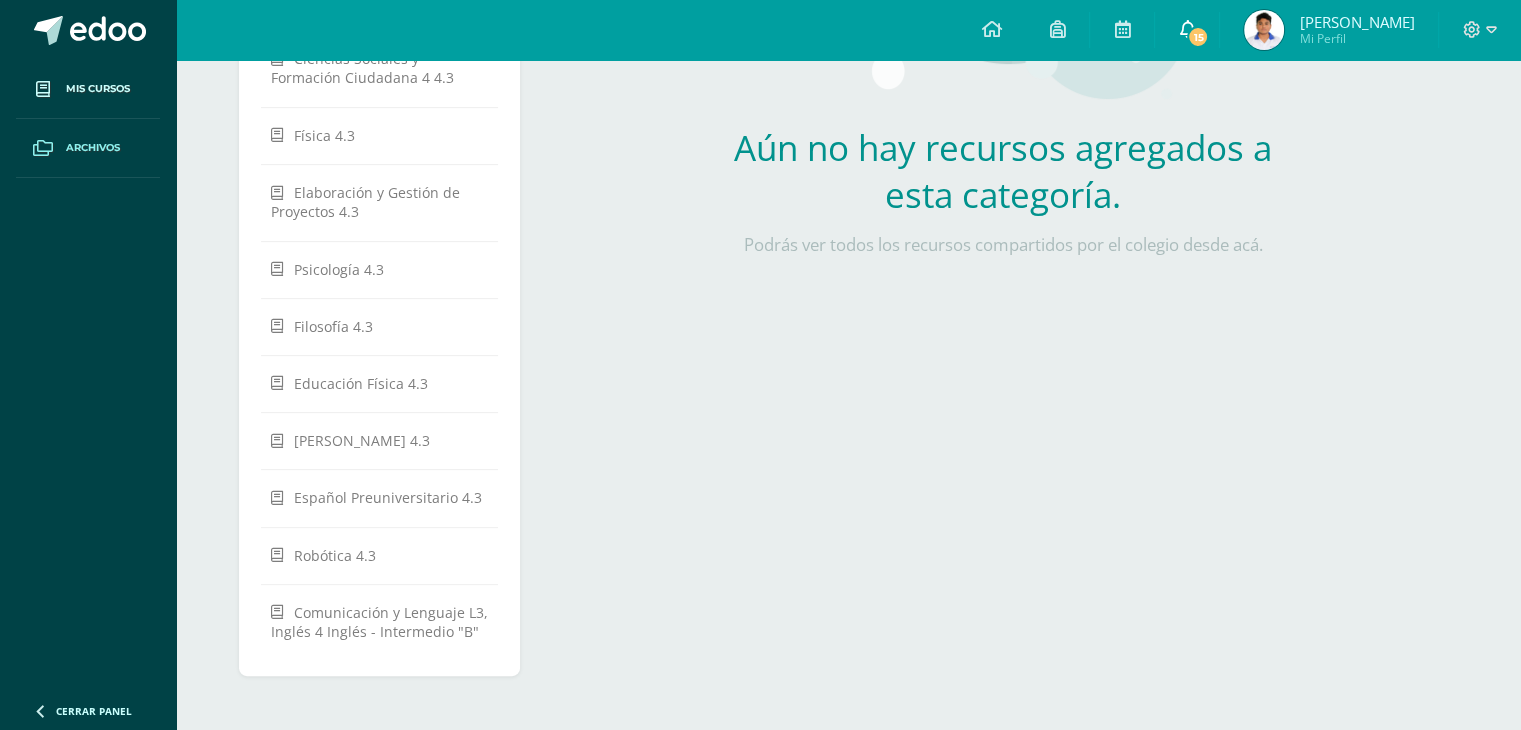 click on "15" at bounding box center [1187, 30] 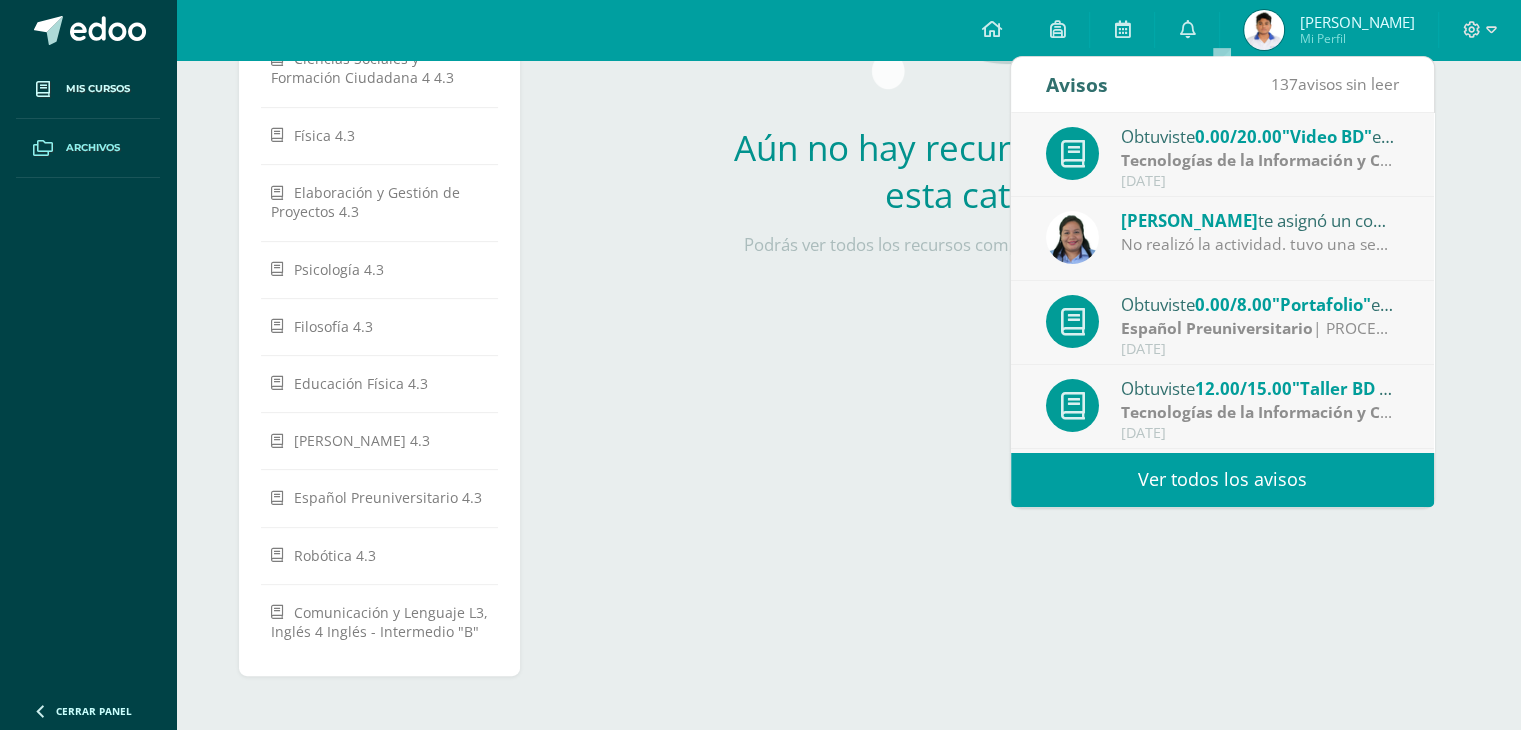 click on "[PERSON_NAME]" at bounding box center [1189, 220] 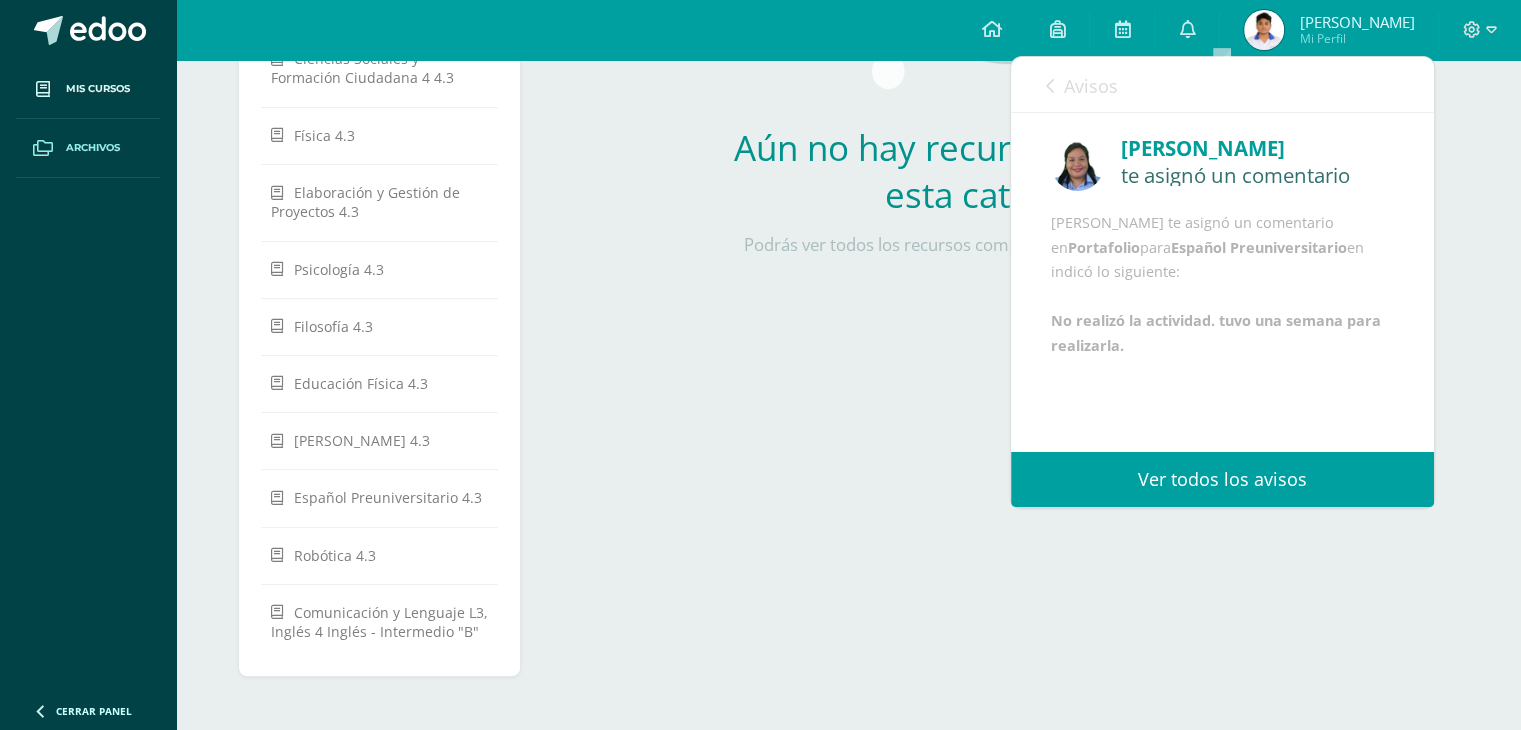 scroll, scrollTop: 23, scrollLeft: 0, axis: vertical 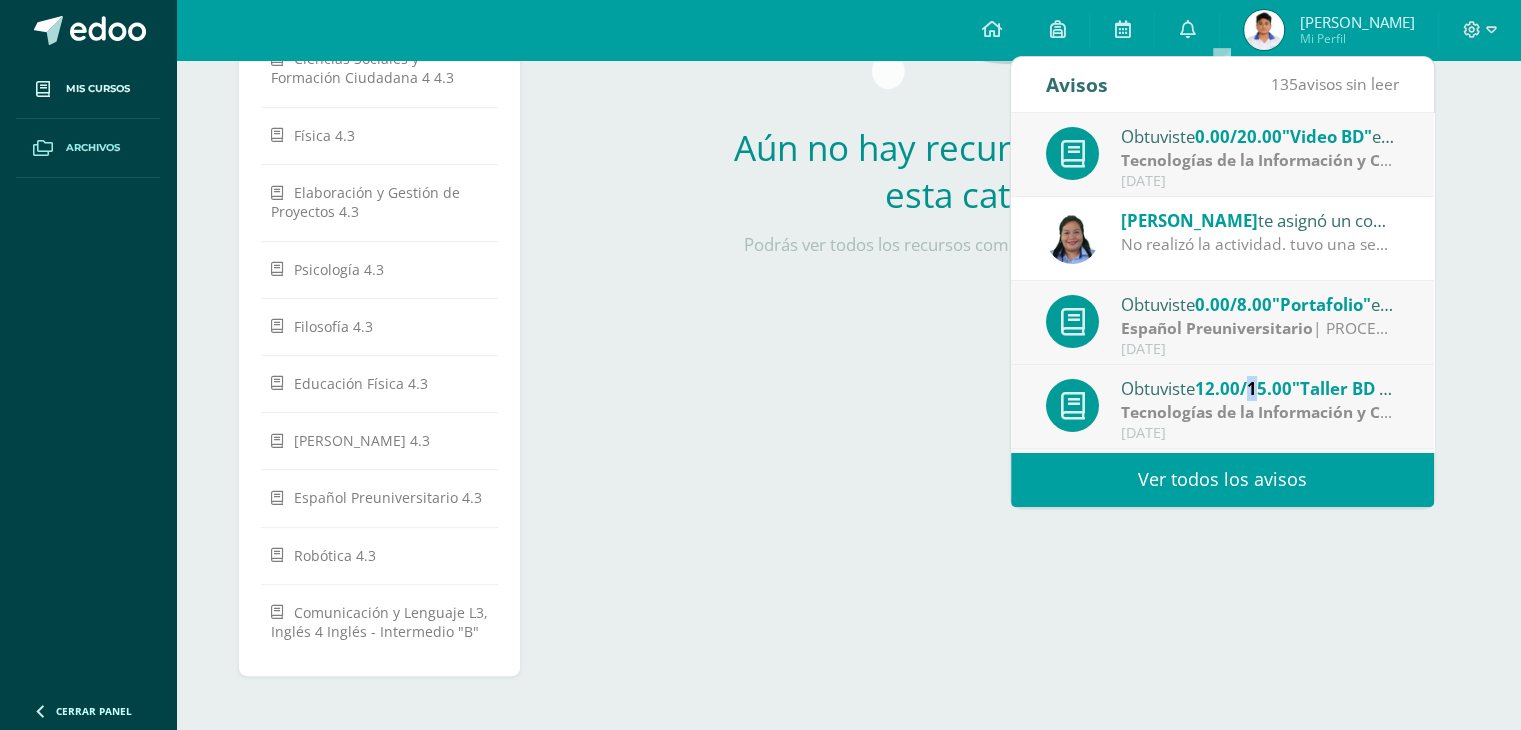 drag, startPoint x: 1254, startPoint y: 400, endPoint x: 1282, endPoint y: 365, distance: 44.82187 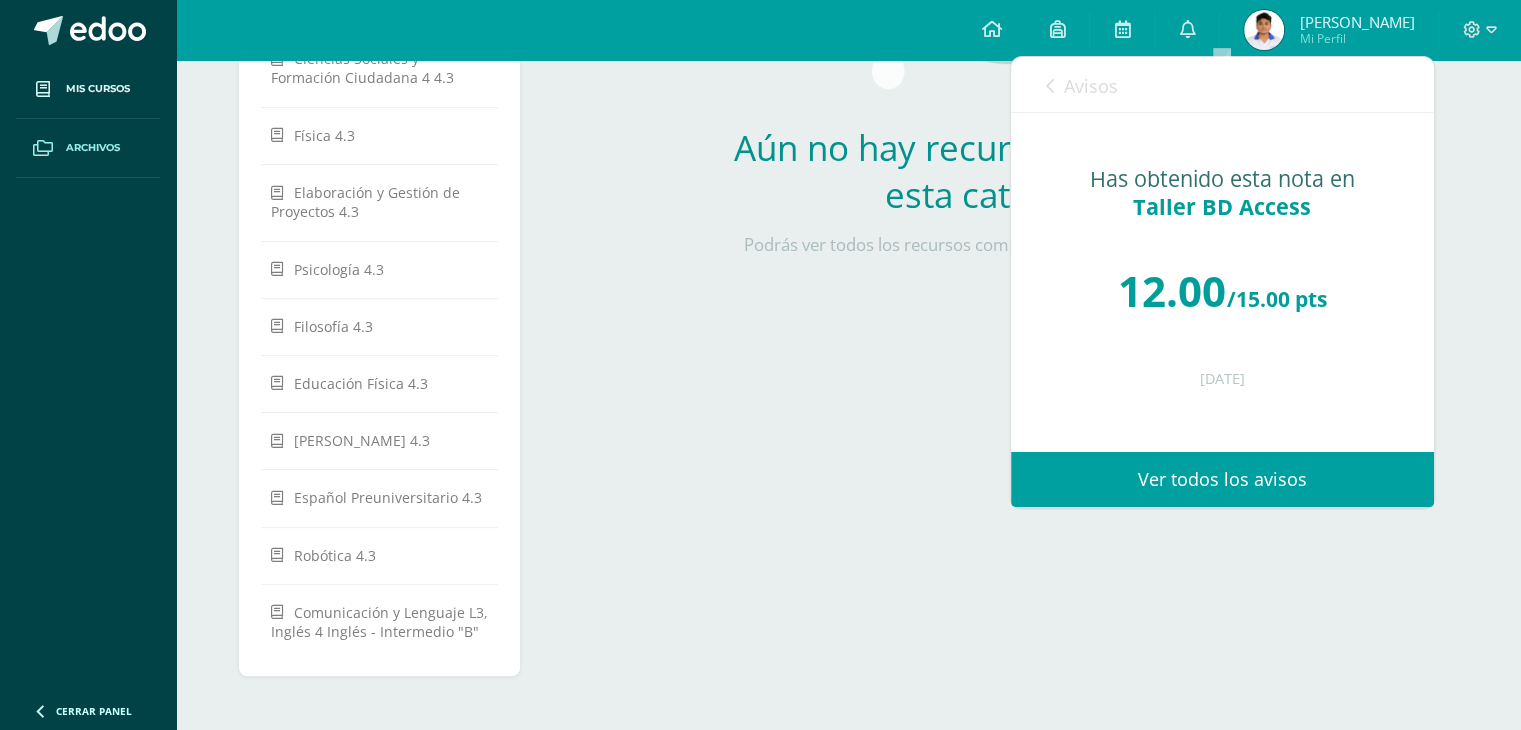 click on "Avisos" at bounding box center (1091, 86) 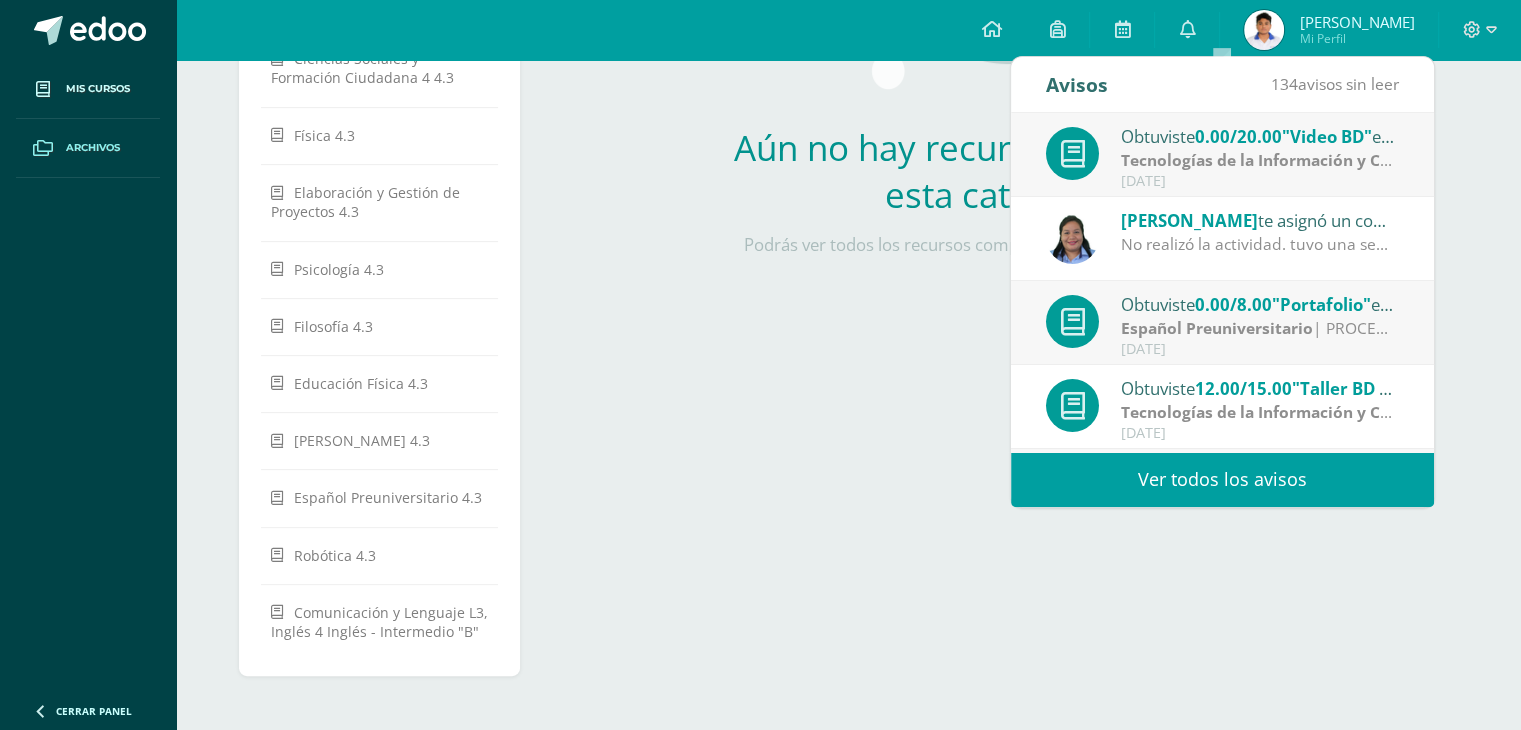 scroll, scrollTop: 332, scrollLeft: 0, axis: vertical 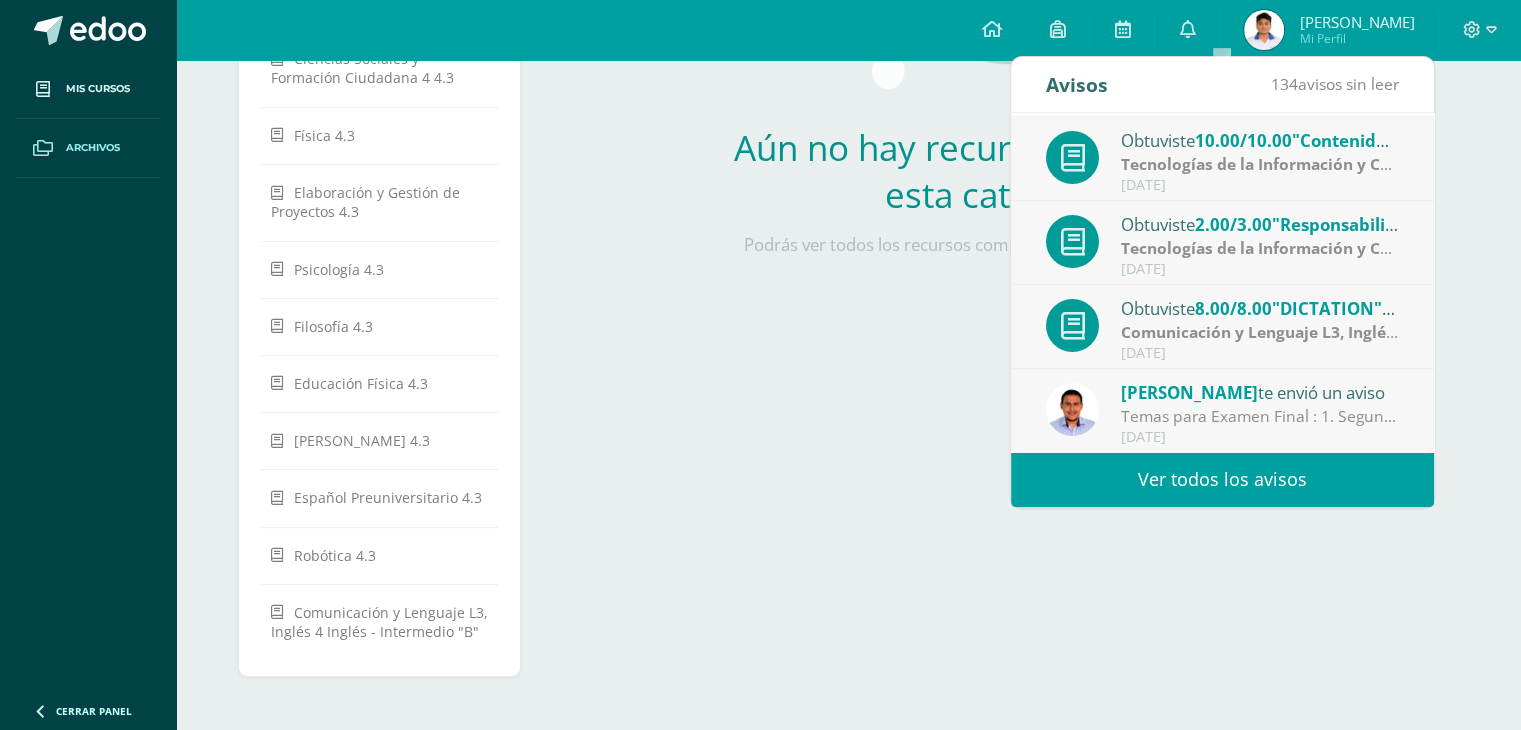 click on "Temas para Examen Final :
1. Segunda [PERSON_NAME]
2. Aplicación de La Segunda [PERSON_NAME]
3. Fricción
4. Planos Inclinados
5. Maquina [PERSON_NAME]" at bounding box center [1260, 416] 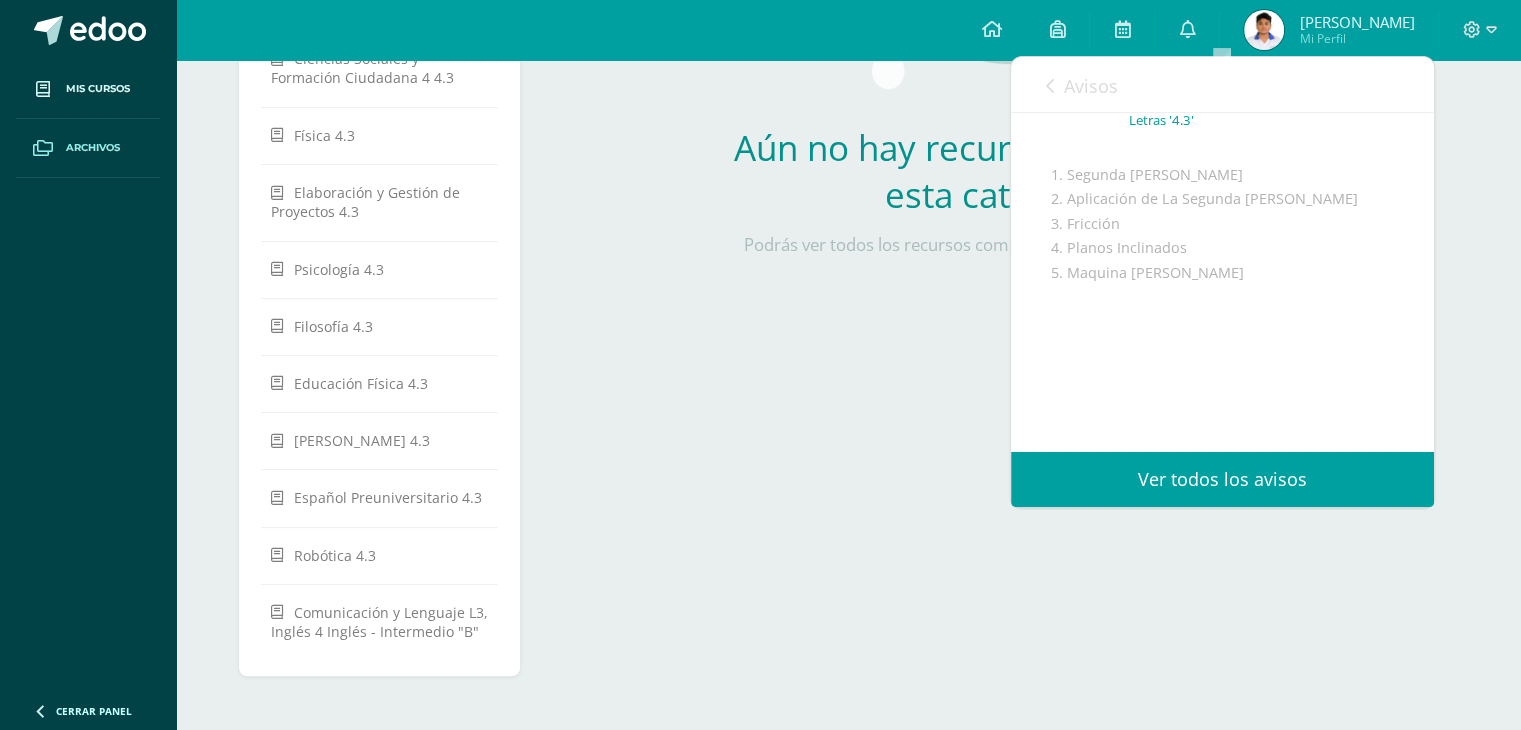scroll, scrollTop: 196, scrollLeft: 0, axis: vertical 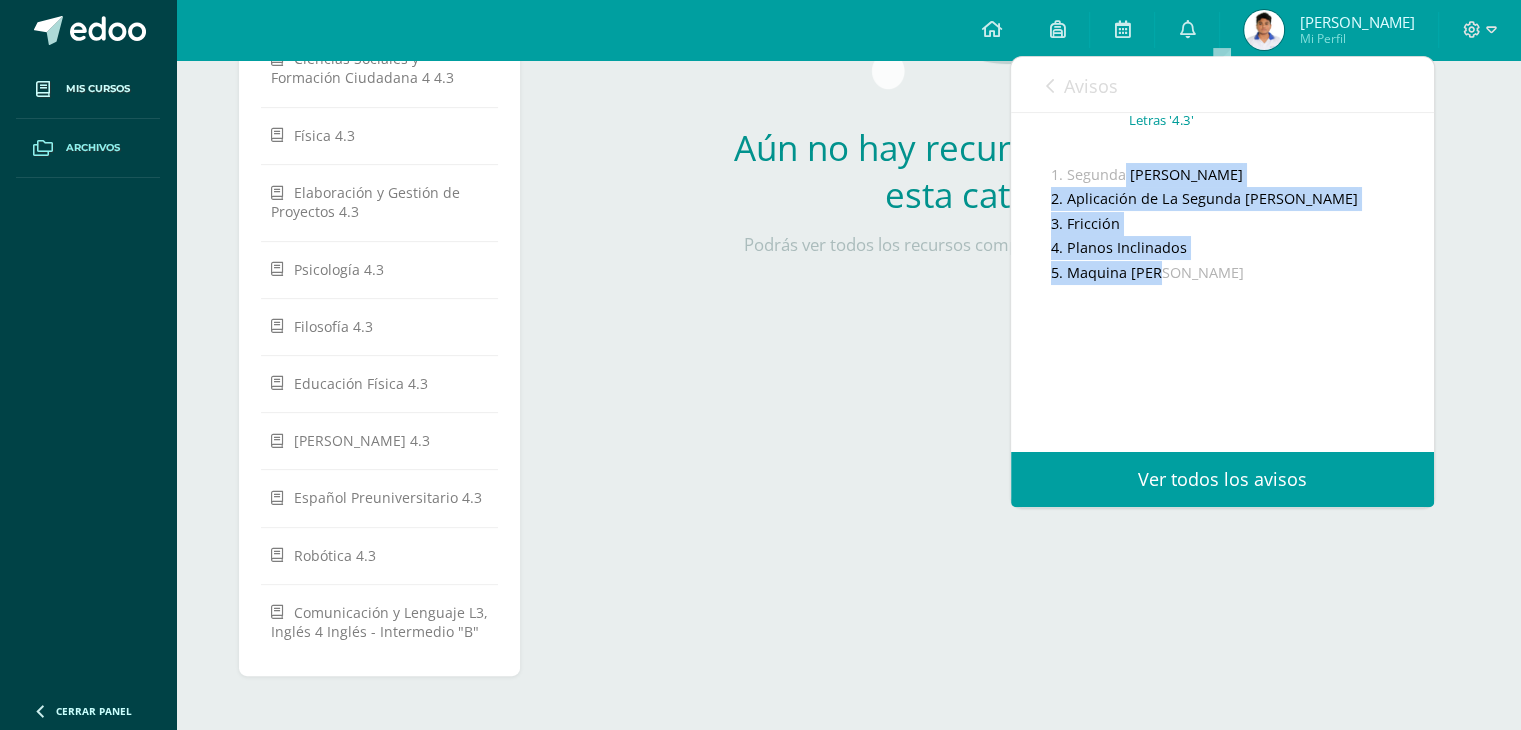 drag, startPoint x: 1056, startPoint y: 148, endPoint x: 1160, endPoint y: 256, distance: 149.93332 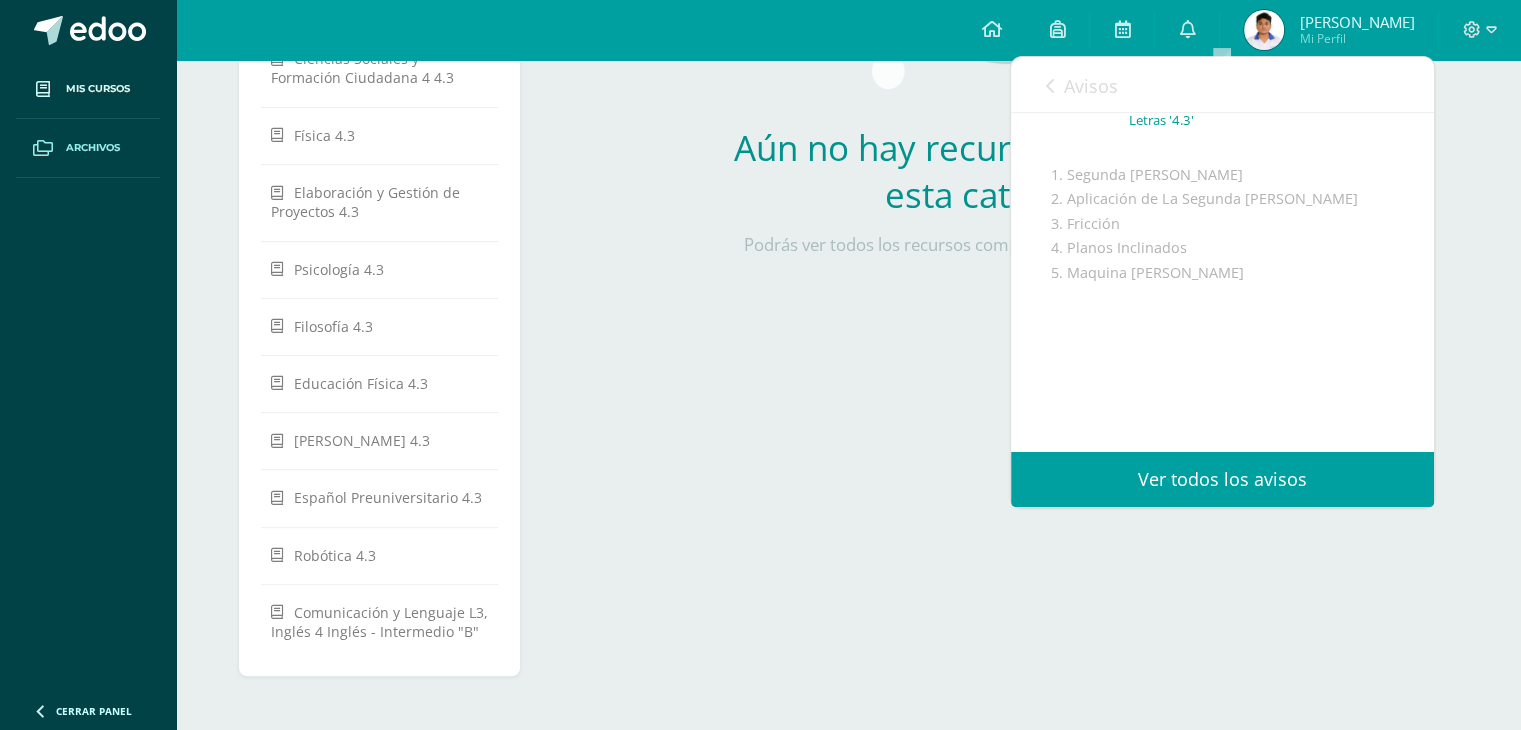click on "1. Segunda Ley de Newton  2. Aplicación de La Segunda Ley de Newton 3. Fricción  4. Planos Inclinados  5. Maquina de Atwood" at bounding box center (1222, 297) 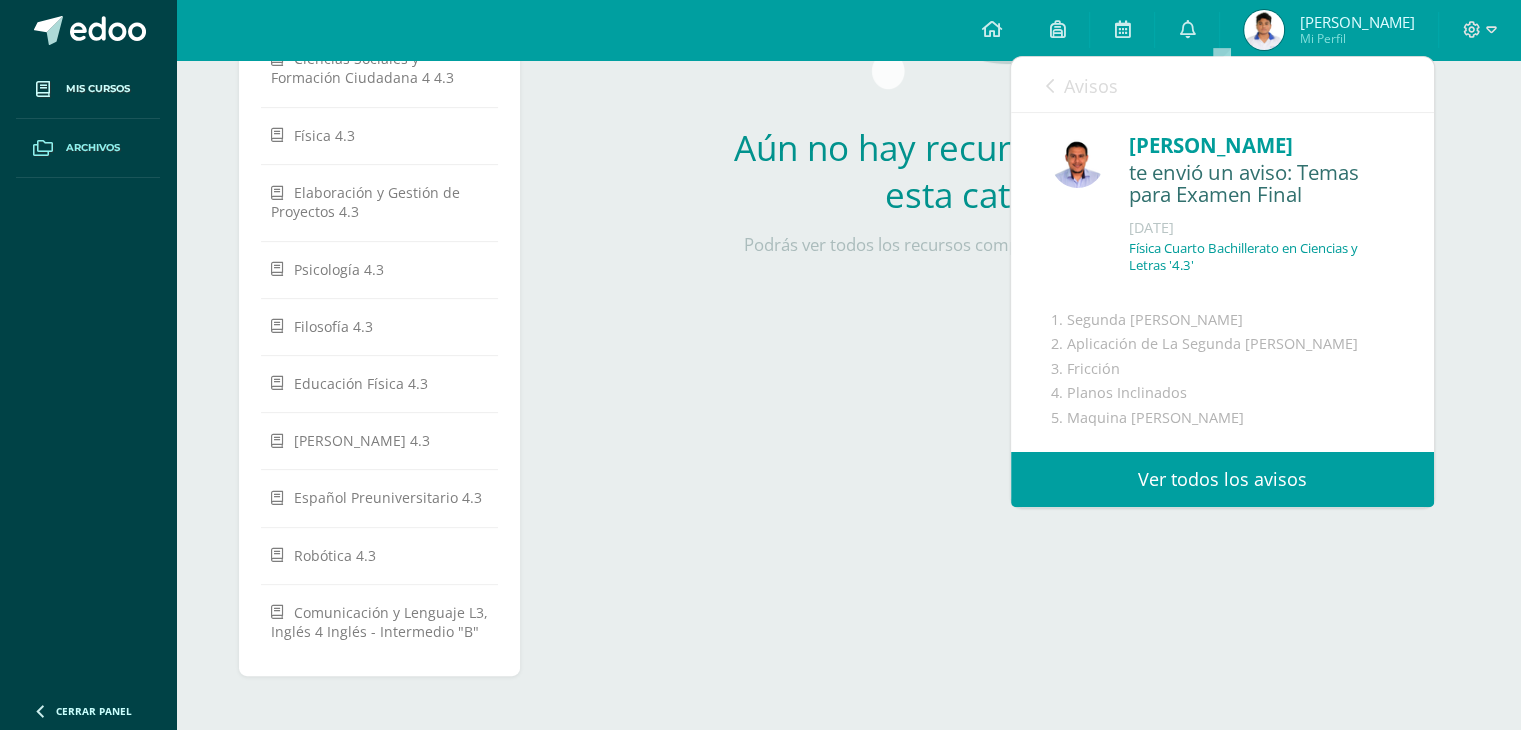 scroll, scrollTop: 0, scrollLeft: 0, axis: both 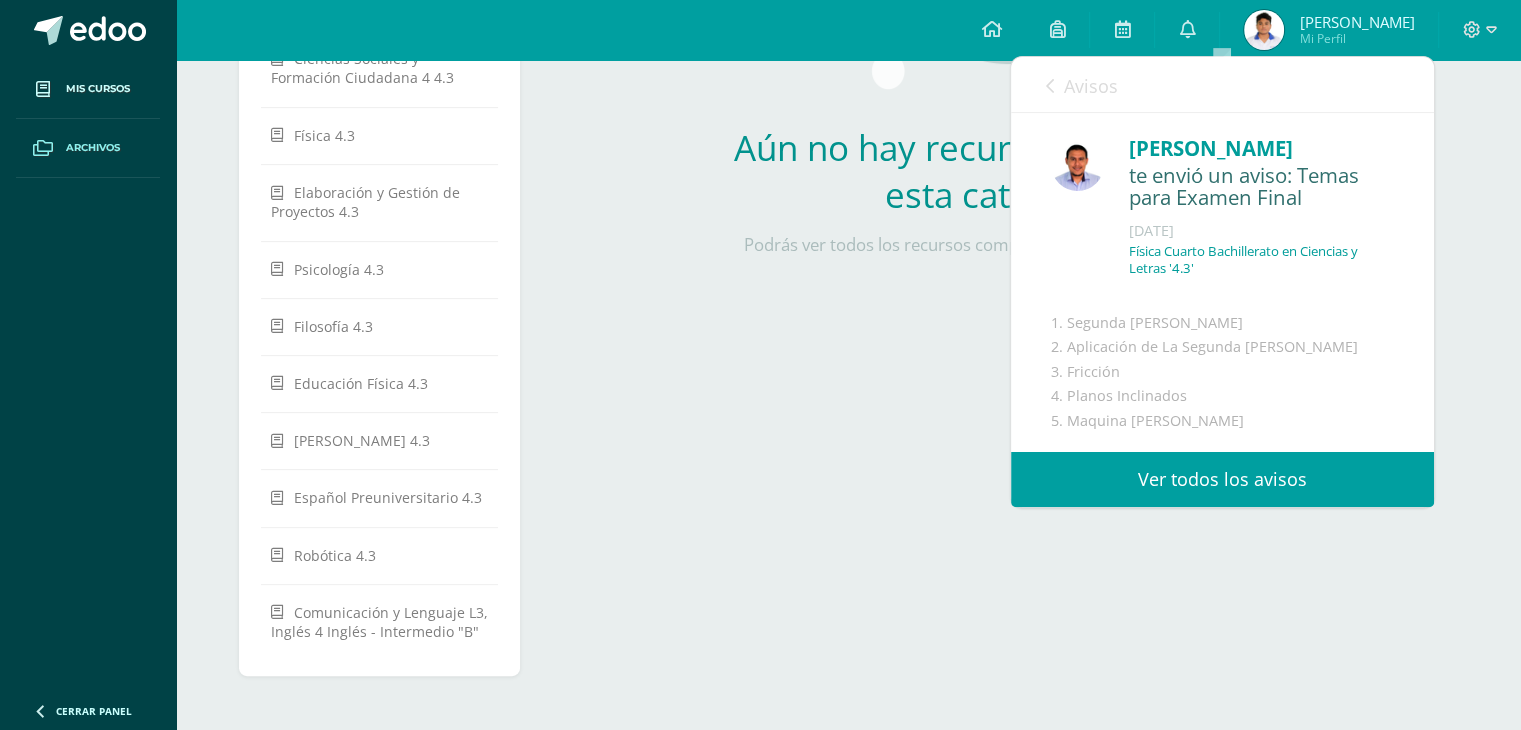 click on "Avisos 133  avisos sin leer
Avisos" at bounding box center (1222, 85) 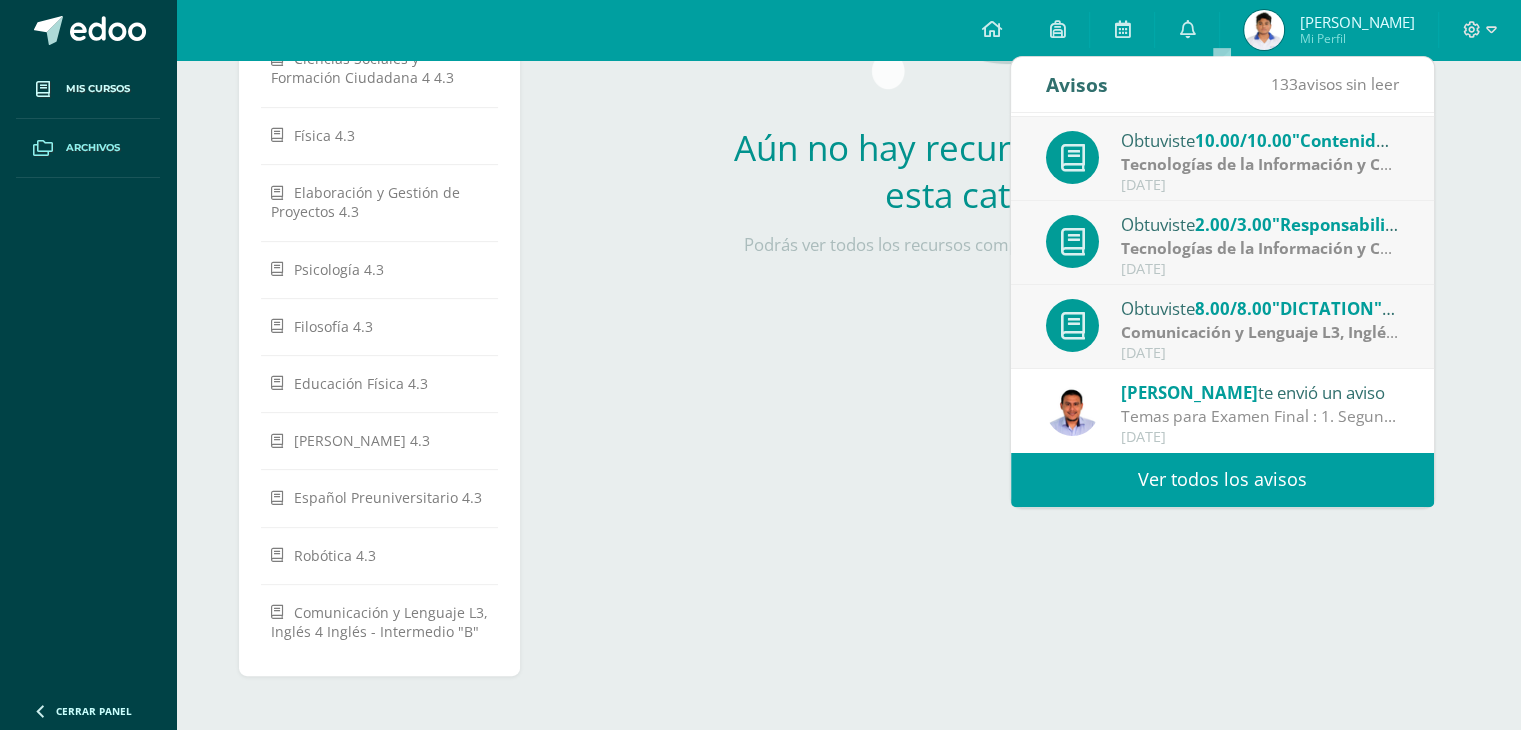 click on "Ver todos los avisos" at bounding box center [1222, 479] 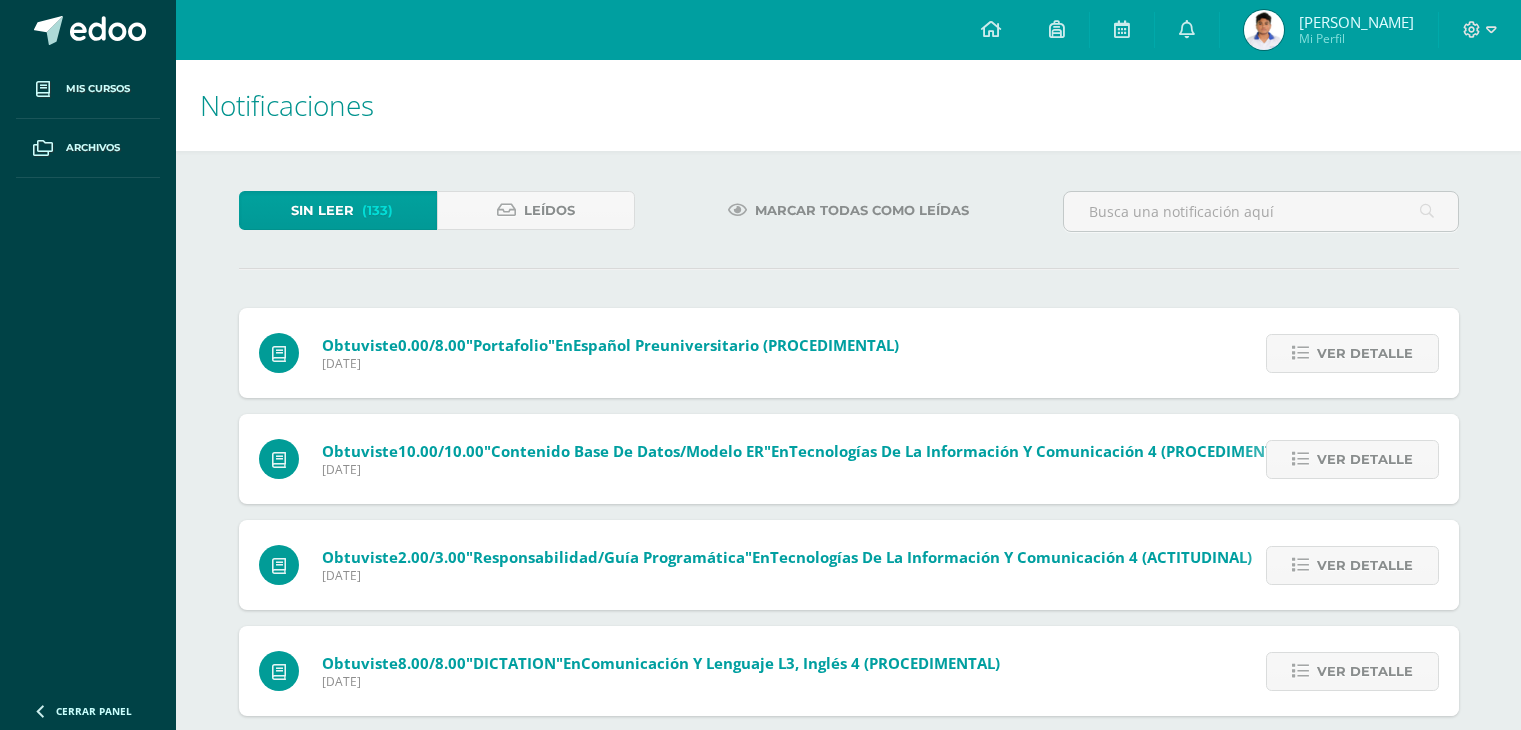 scroll, scrollTop: 0, scrollLeft: 0, axis: both 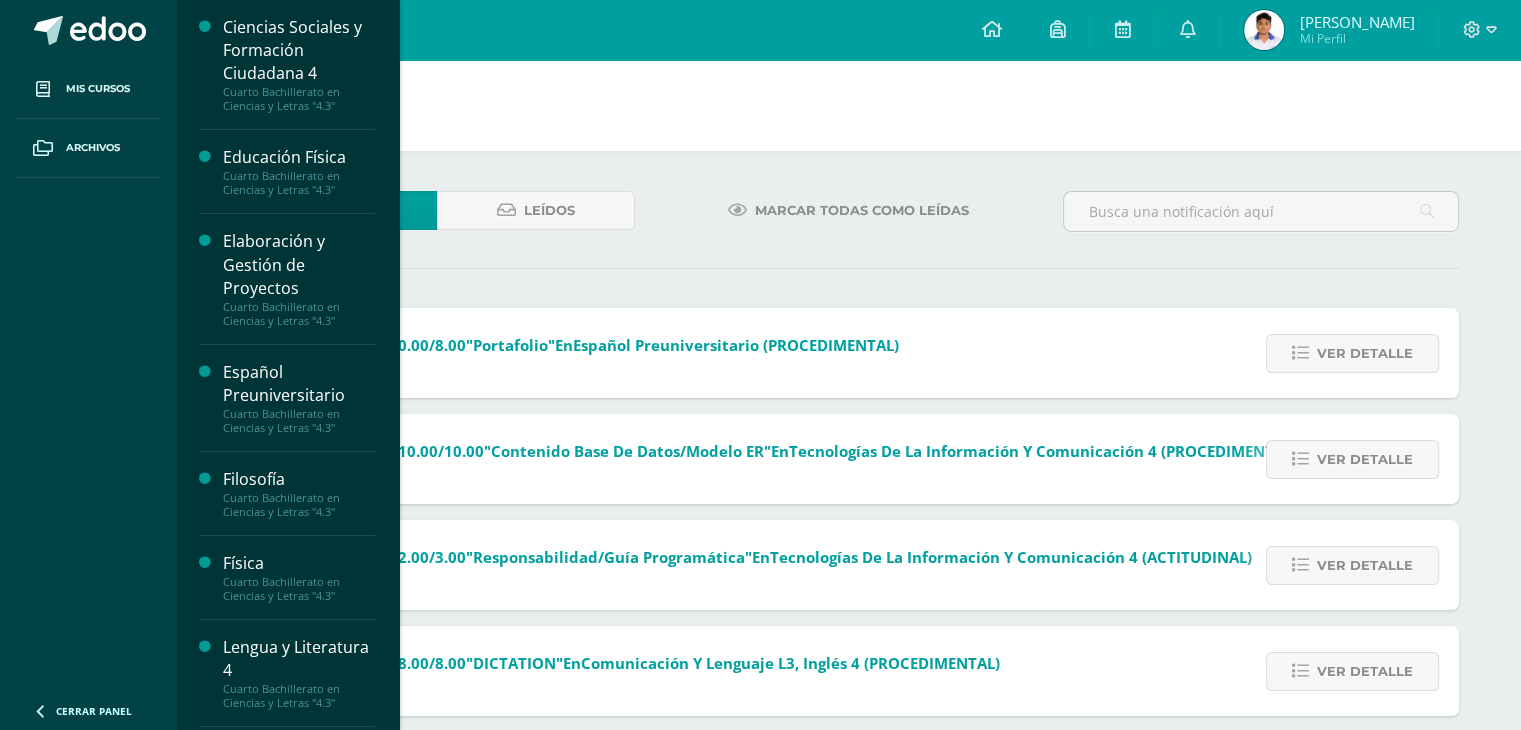 click on "Español Preuniversitario" at bounding box center (299, 384) 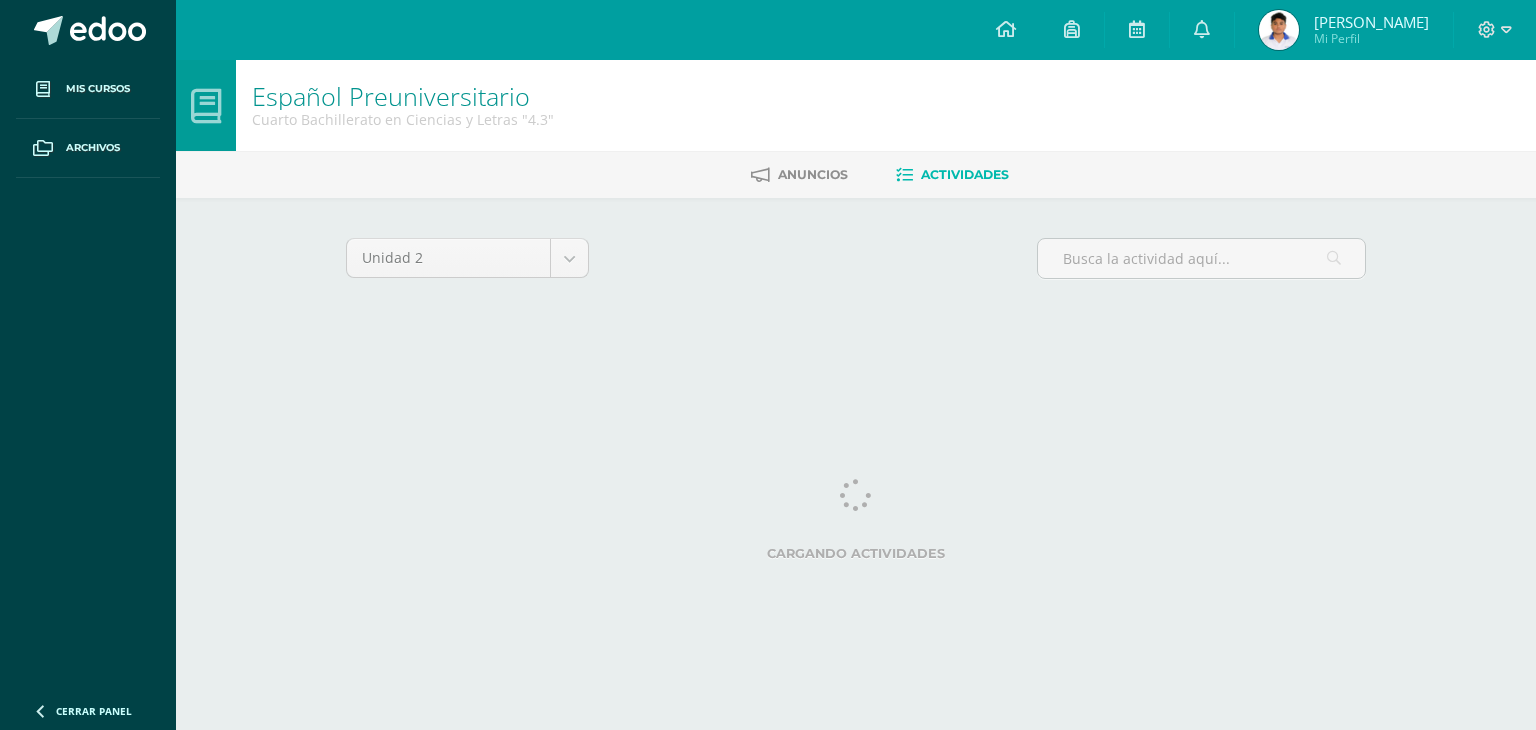 scroll, scrollTop: 0, scrollLeft: 0, axis: both 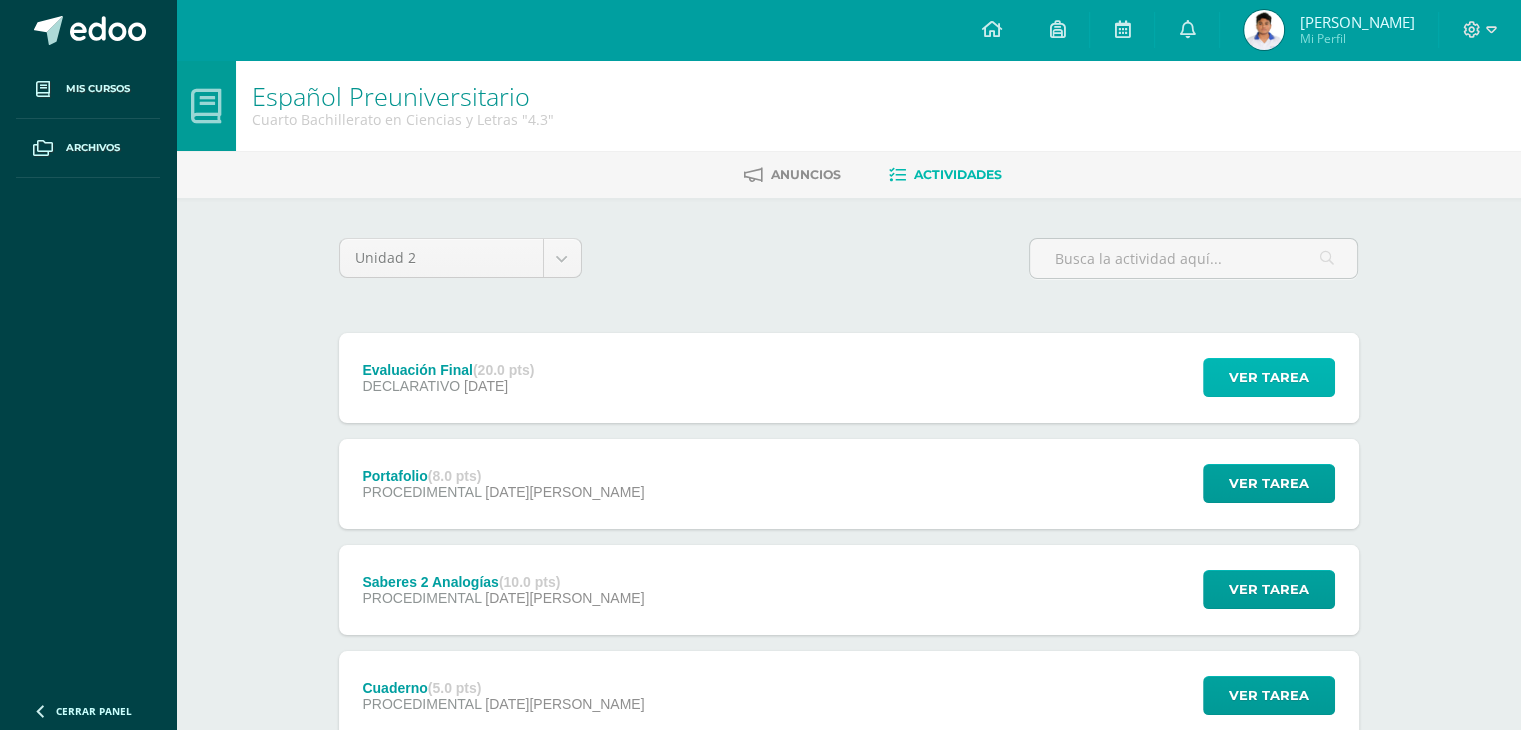 click on "Ver tarea" at bounding box center (1269, 377) 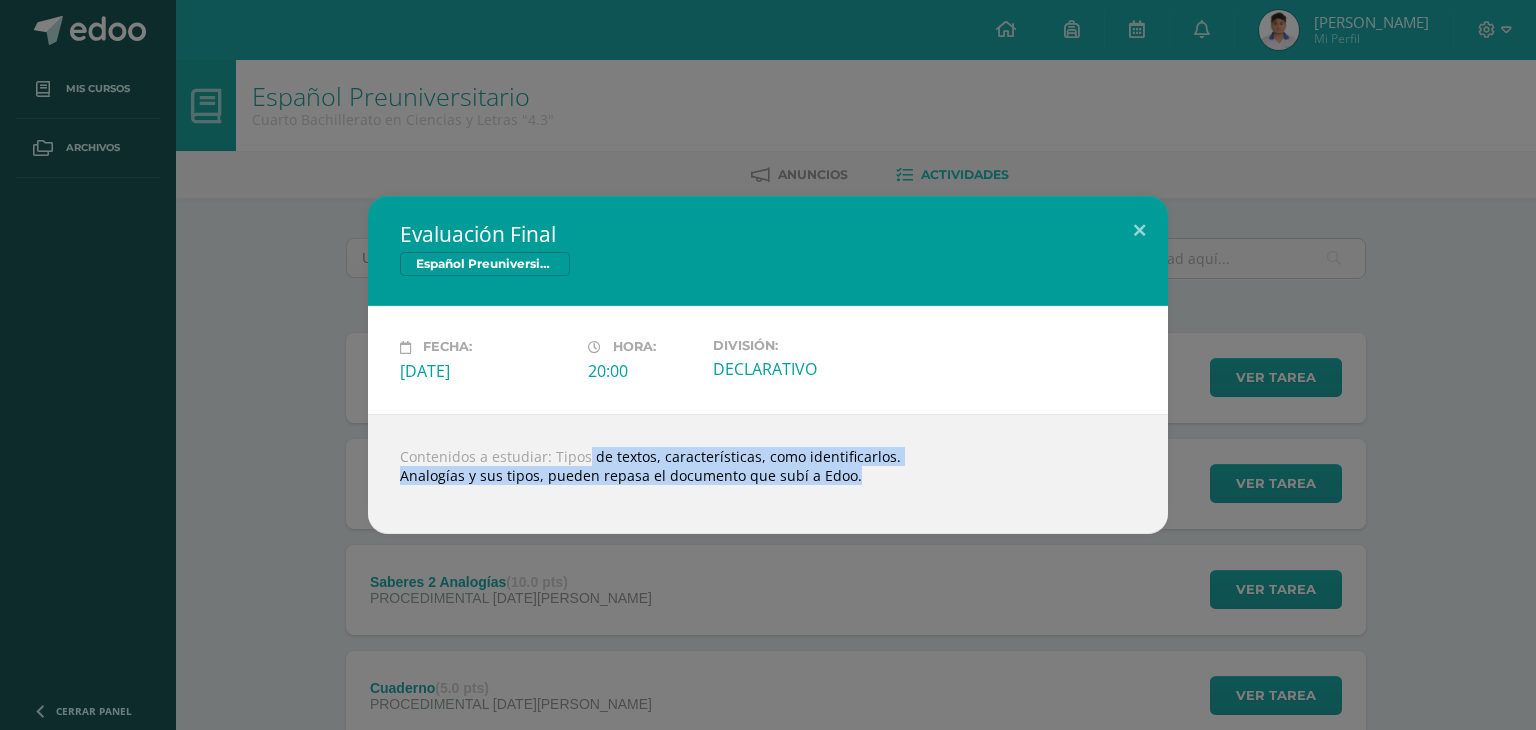 drag, startPoint x: 549, startPoint y: 457, endPoint x: 818, endPoint y: 501, distance: 272.57477 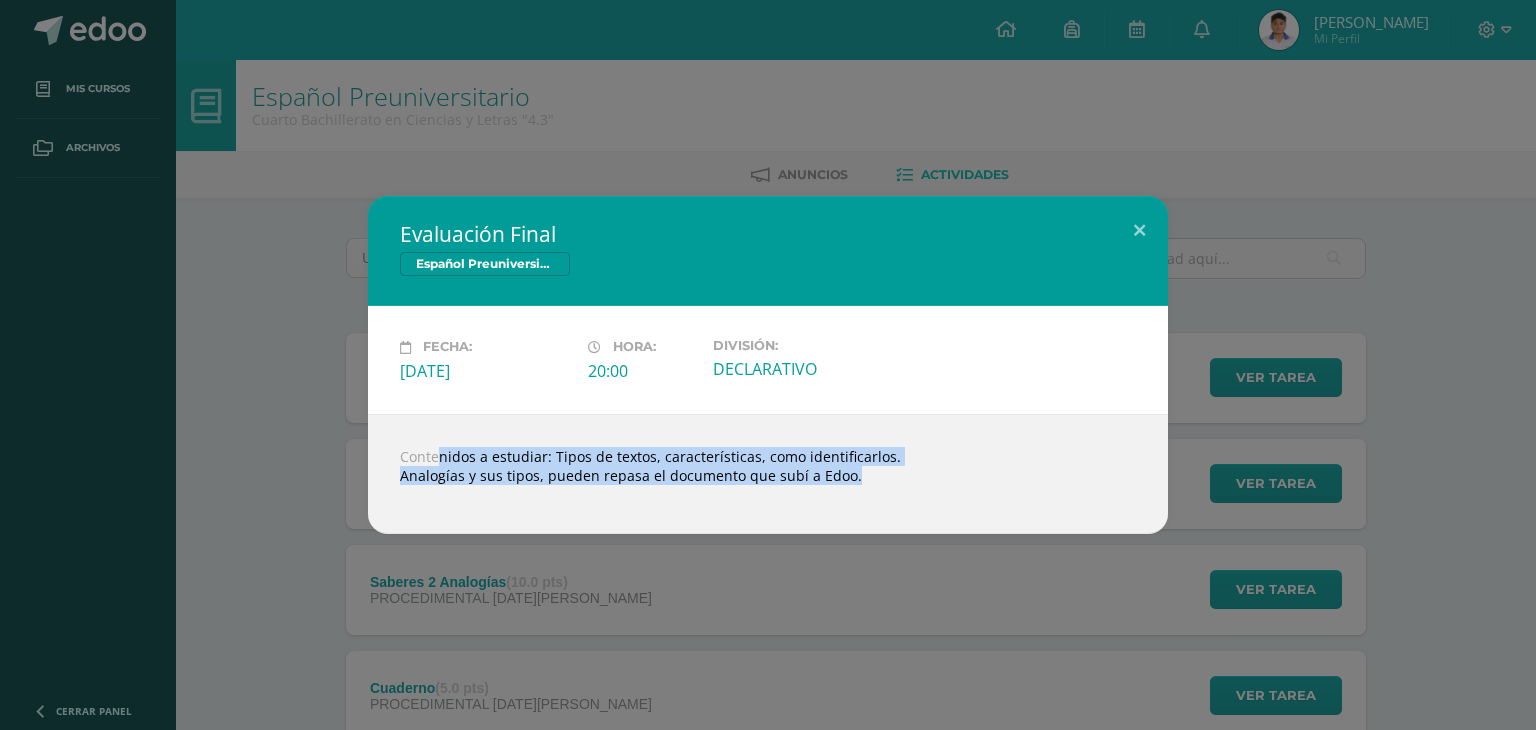 drag, startPoint x: 403, startPoint y: 463, endPoint x: 755, endPoint y: 507, distance: 354.73935 